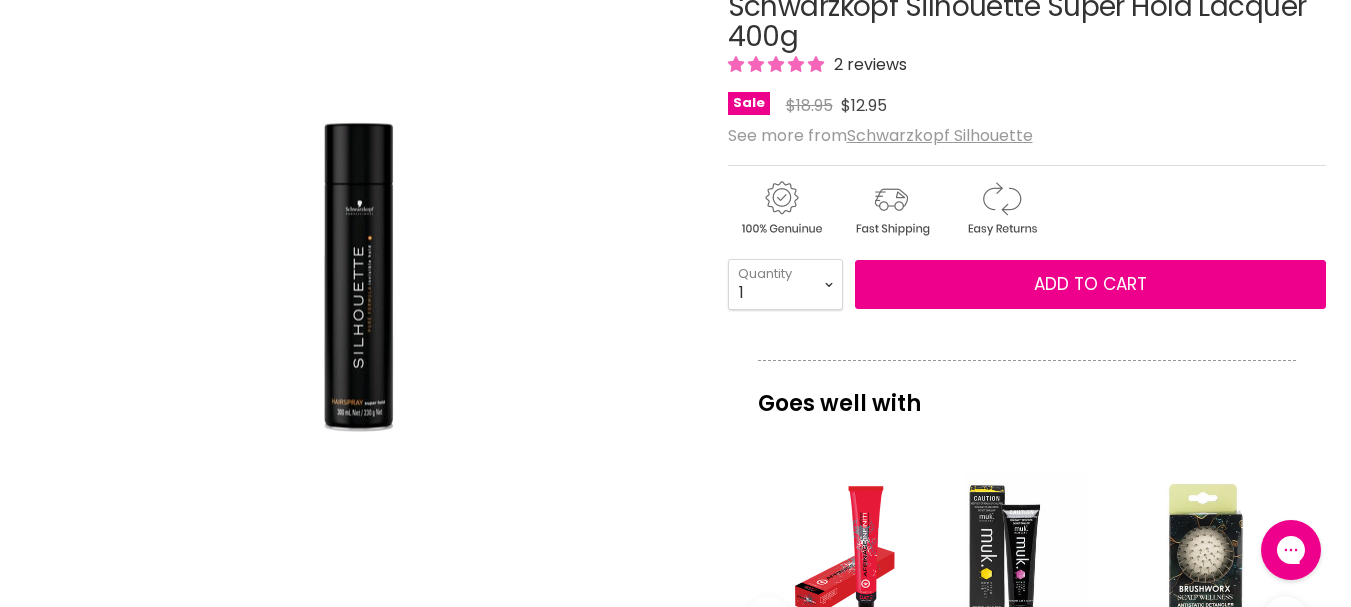 scroll, scrollTop: 0, scrollLeft: 0, axis: both 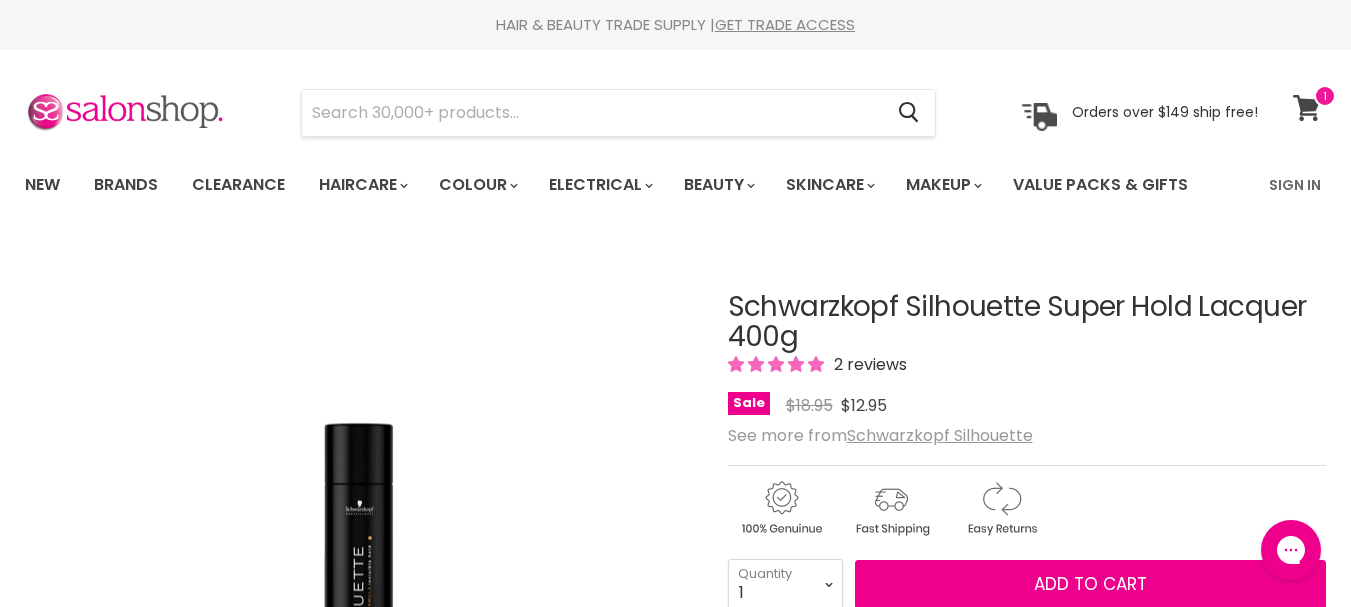click at bounding box center (1325, 96) 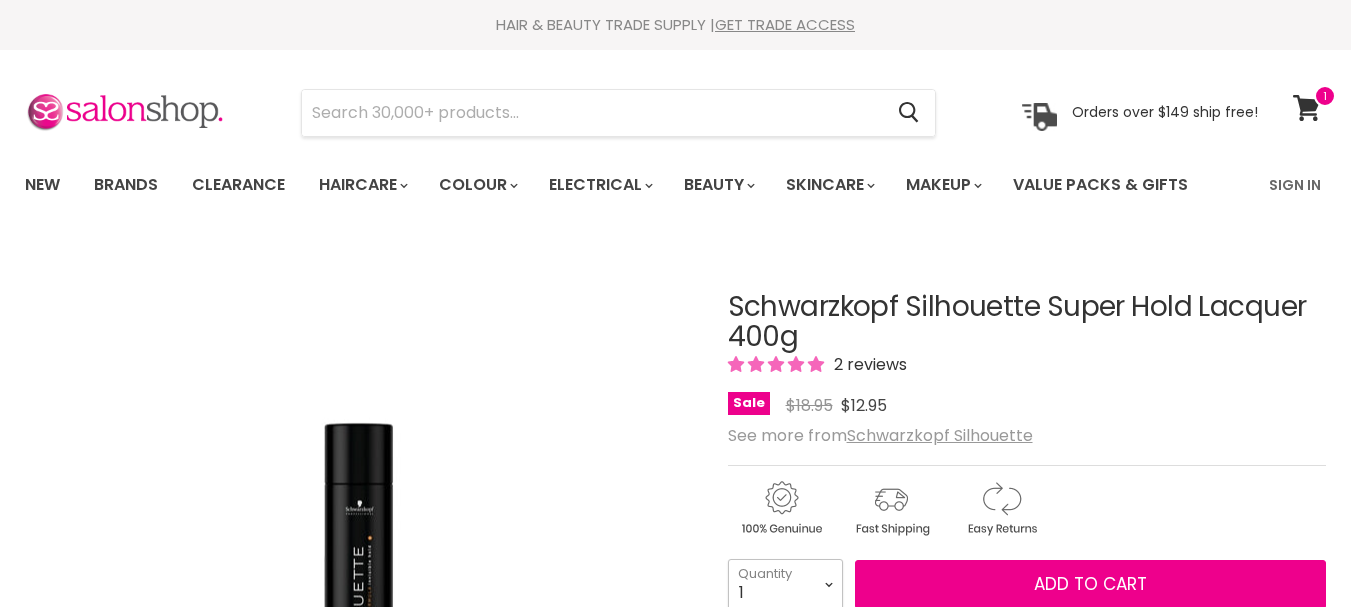 drag, startPoint x: 0, startPoint y: 0, endPoint x: 828, endPoint y: 291, distance: 877.6474 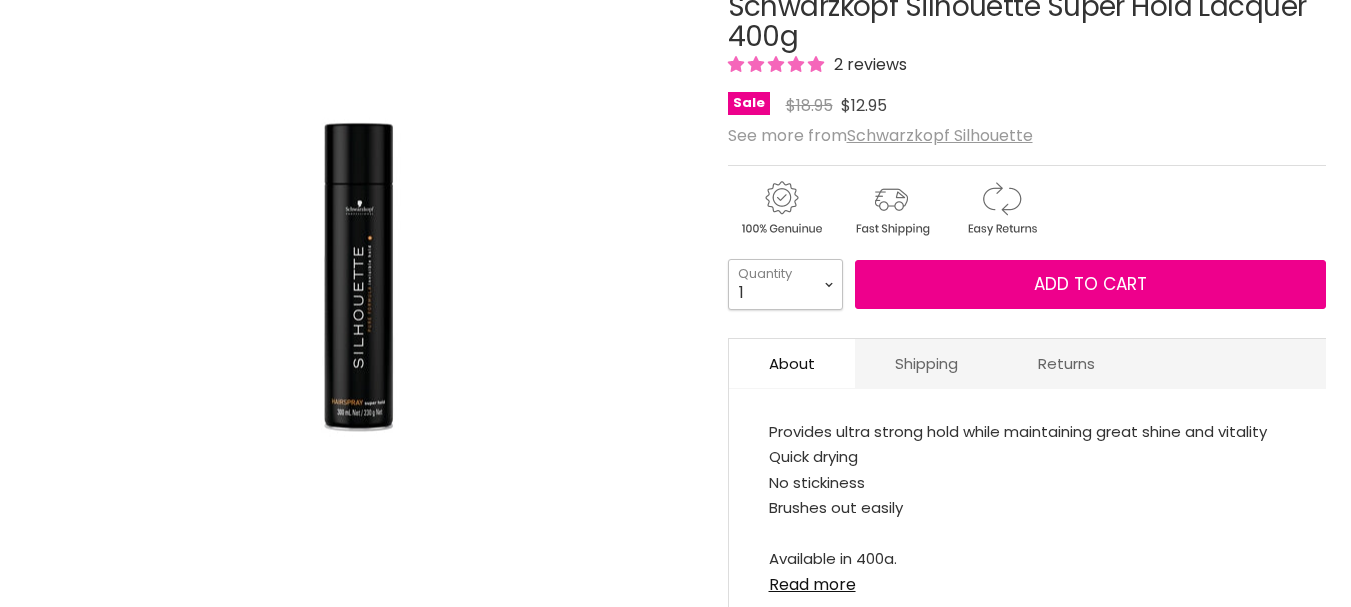 scroll, scrollTop: 300, scrollLeft: 0, axis: vertical 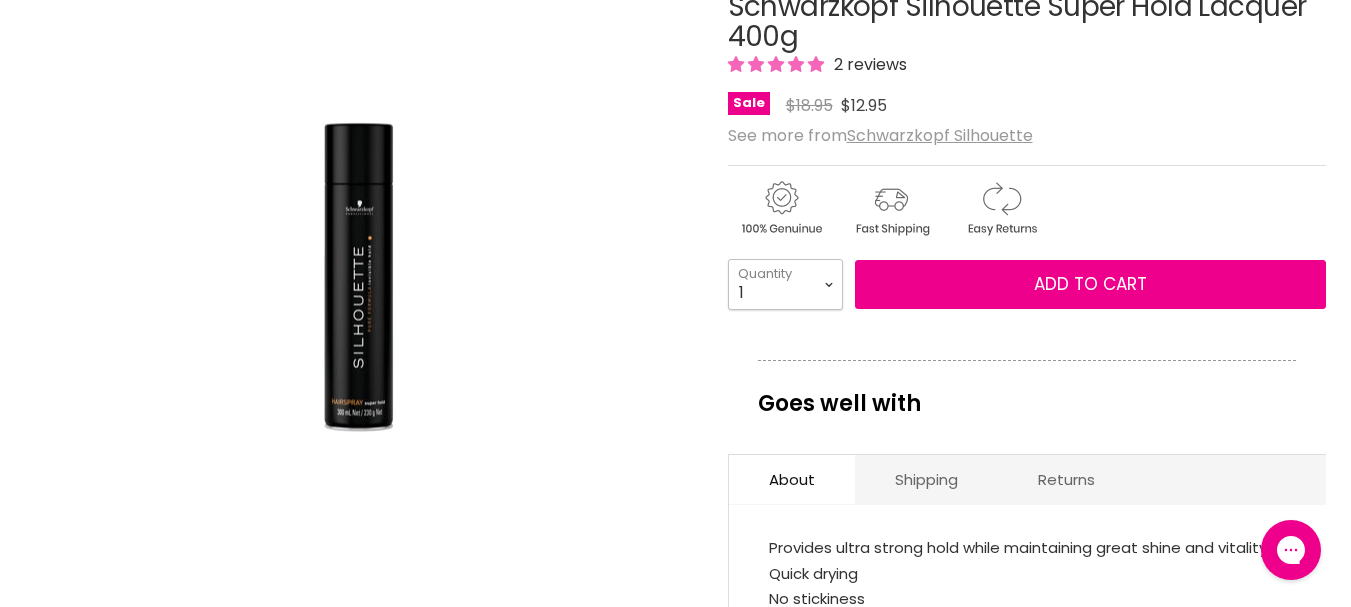 select on "2" 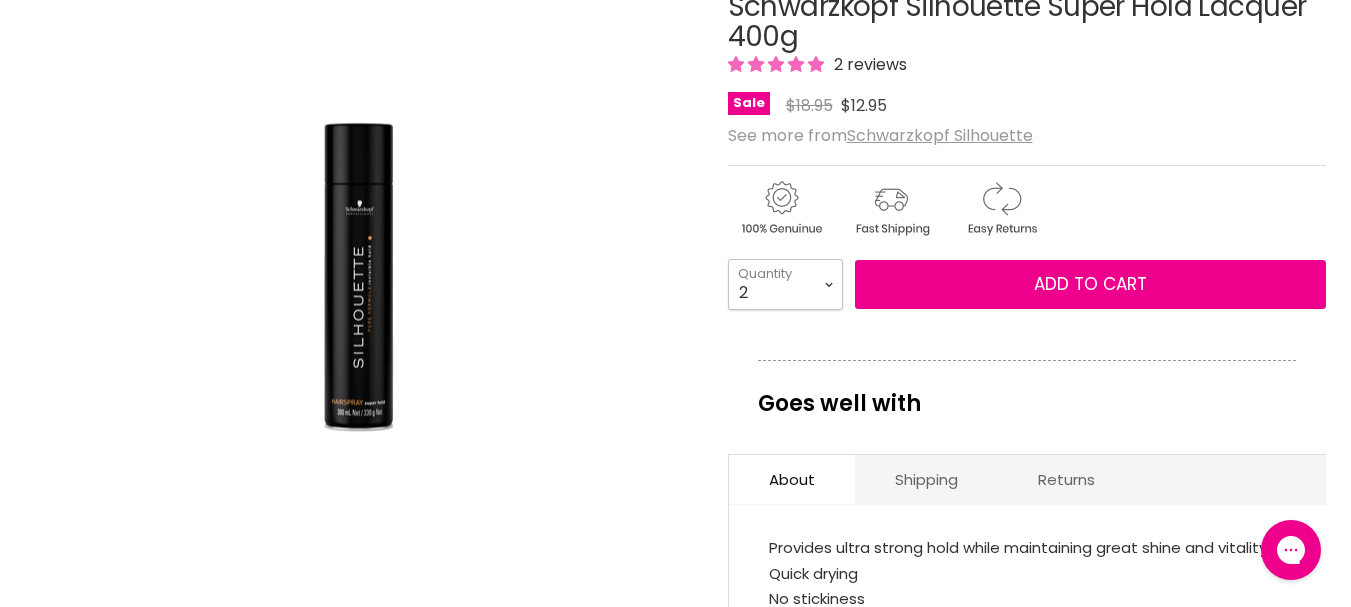 click on "1
2
3
4
5
6
7
8
9
10+" at bounding box center (785, 284) 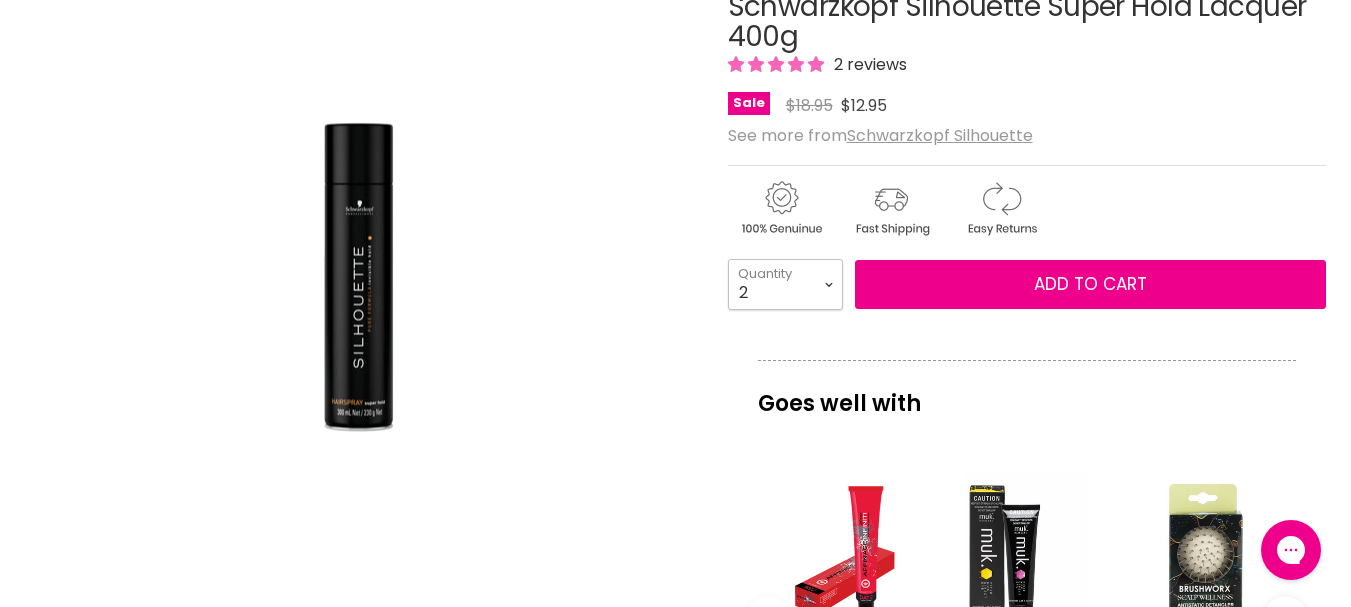 type on "2" 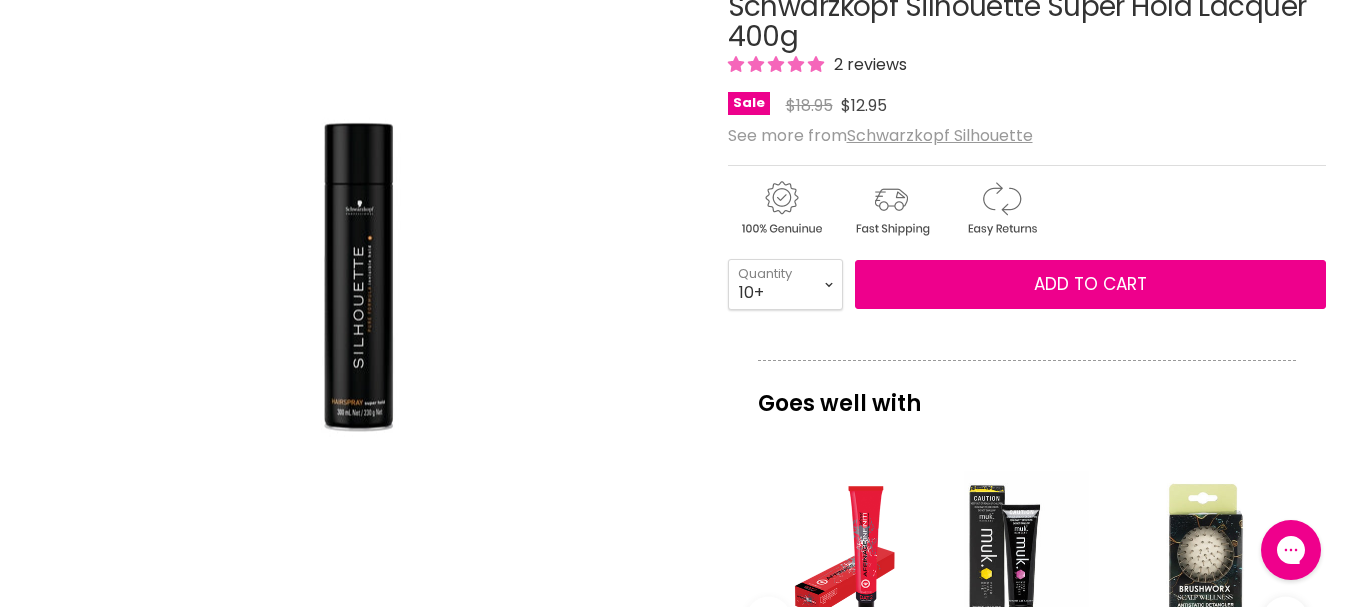 click on "1
2
3
4
5
6
7
8
9
10+" at bounding box center (785, 284) 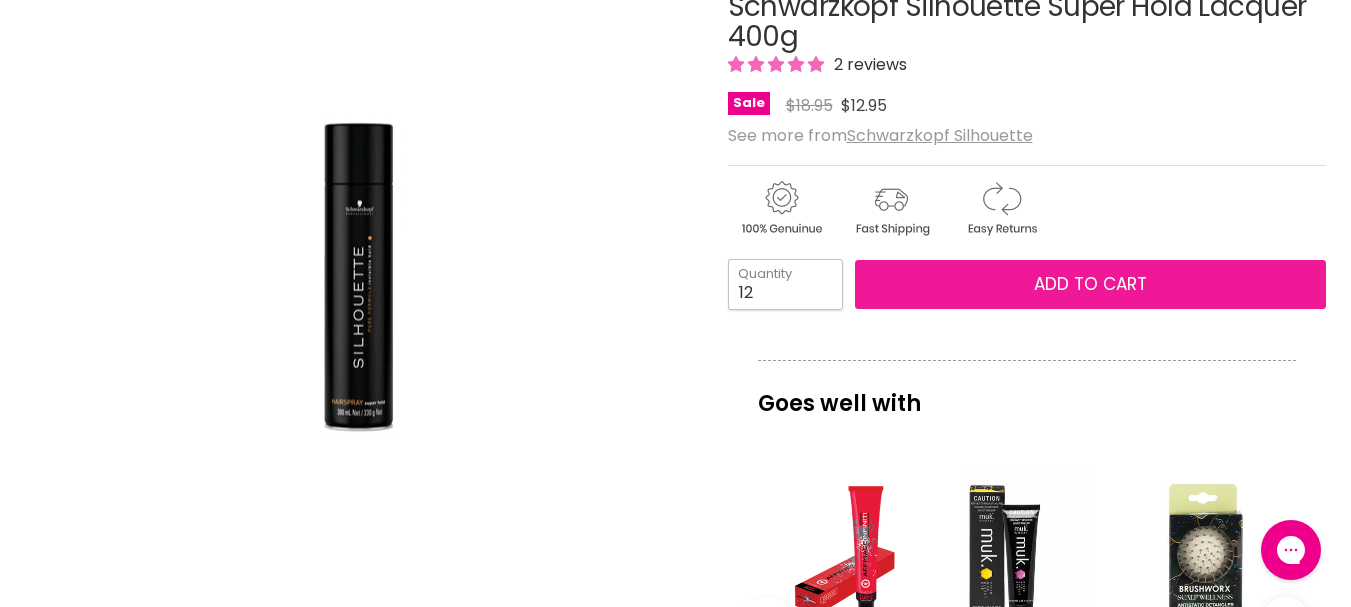 type on "12" 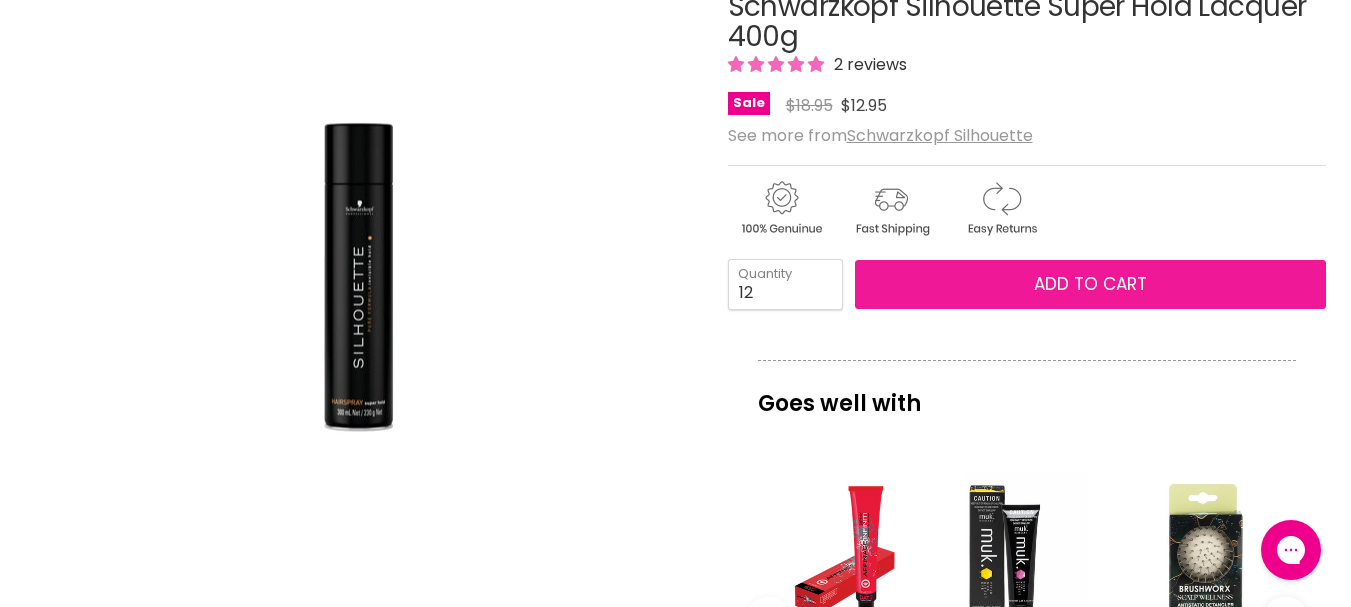 click on "Add to cart" at bounding box center (1090, 285) 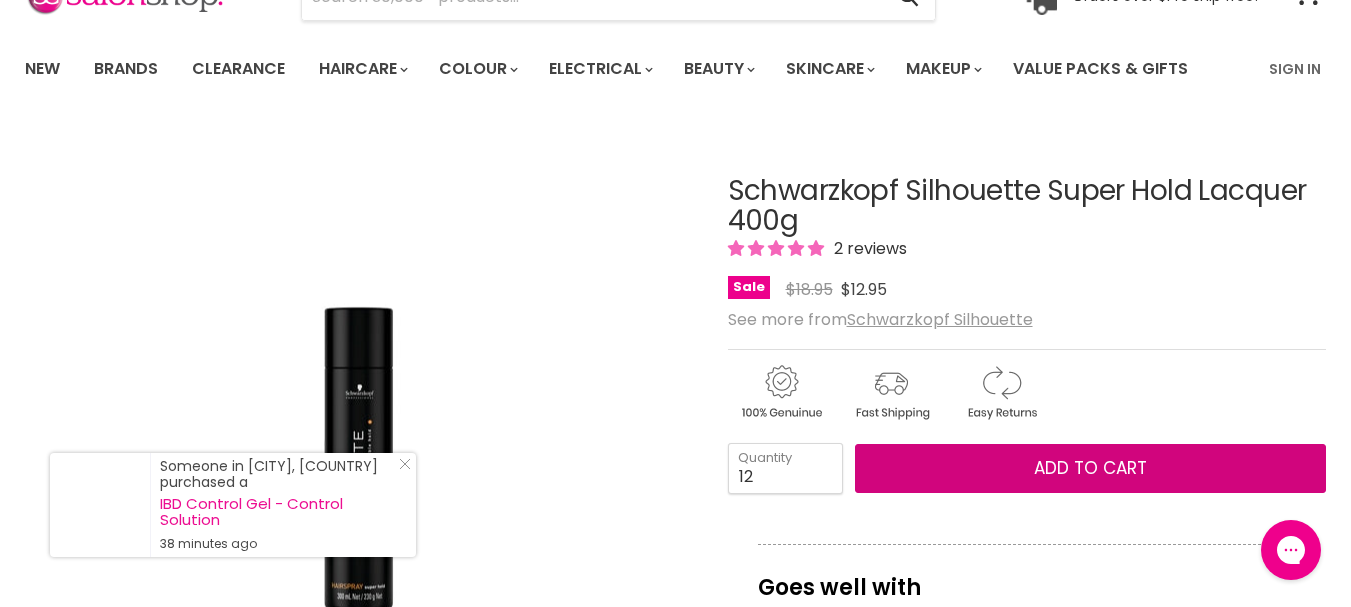 scroll, scrollTop: 300, scrollLeft: 0, axis: vertical 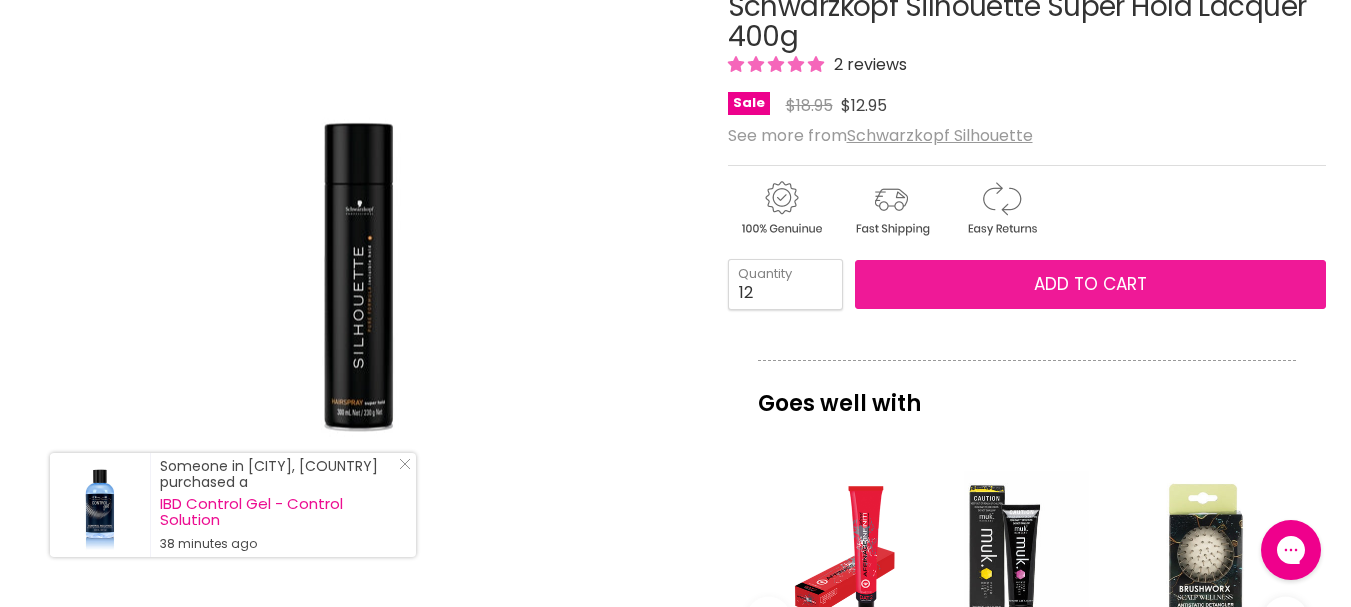 click on "Add to cart" at bounding box center [1090, 284] 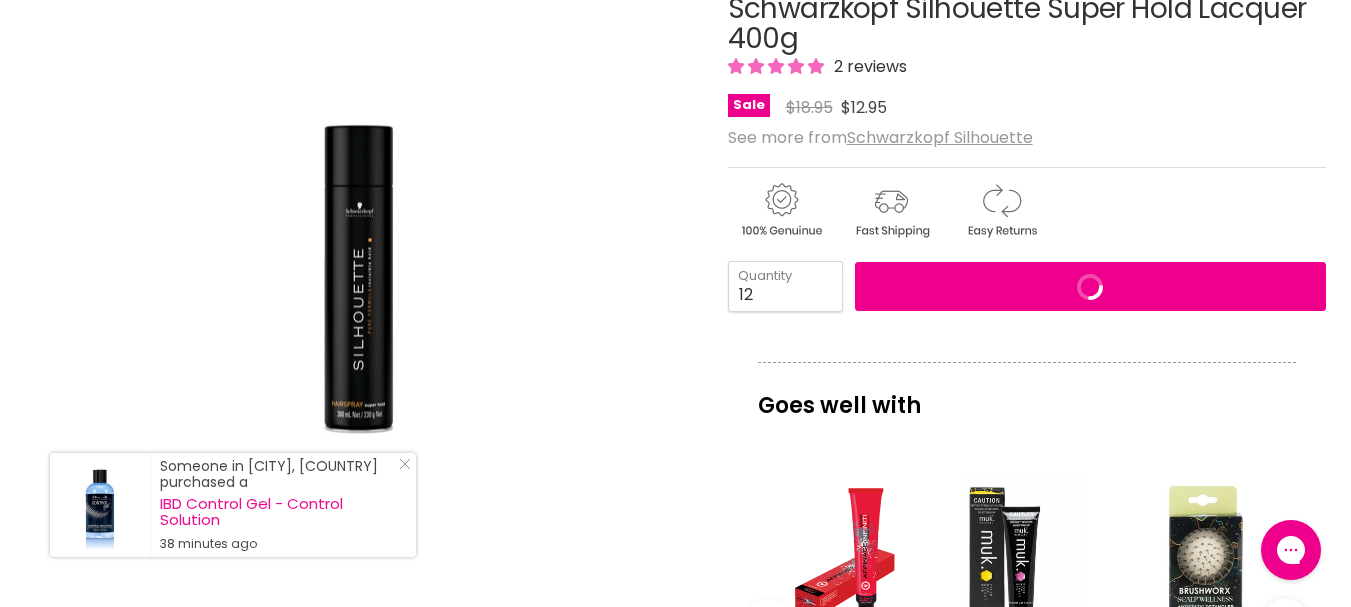 scroll, scrollTop: 100, scrollLeft: 0, axis: vertical 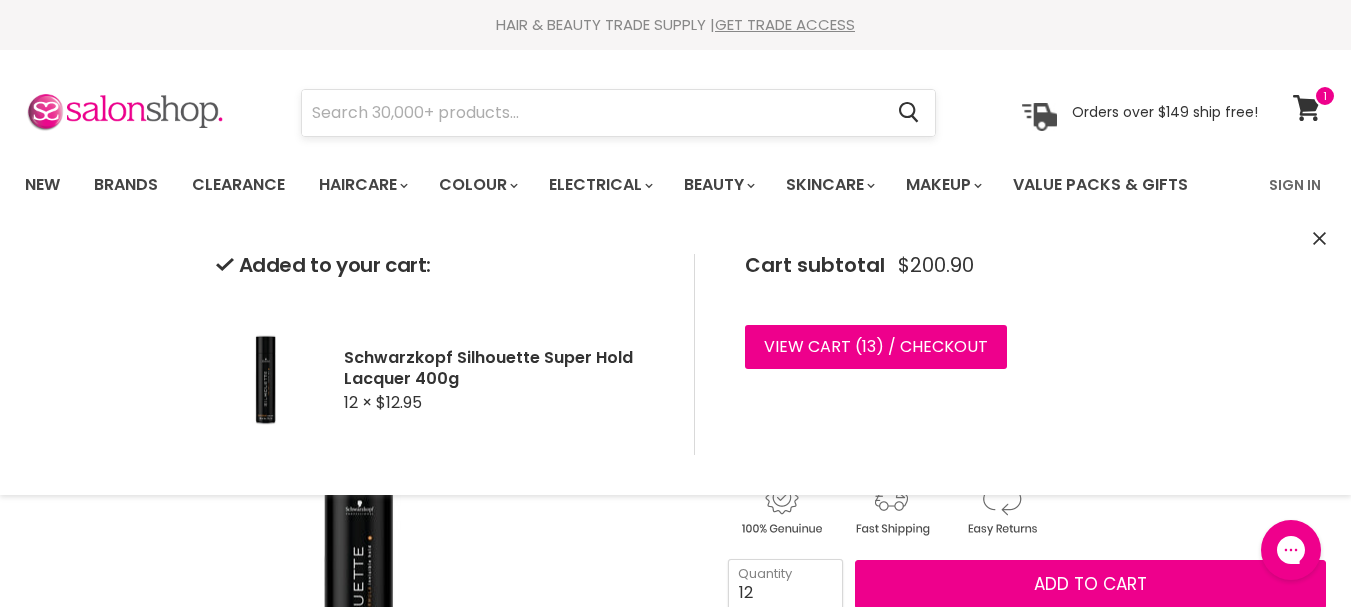 click at bounding box center (592, 113) 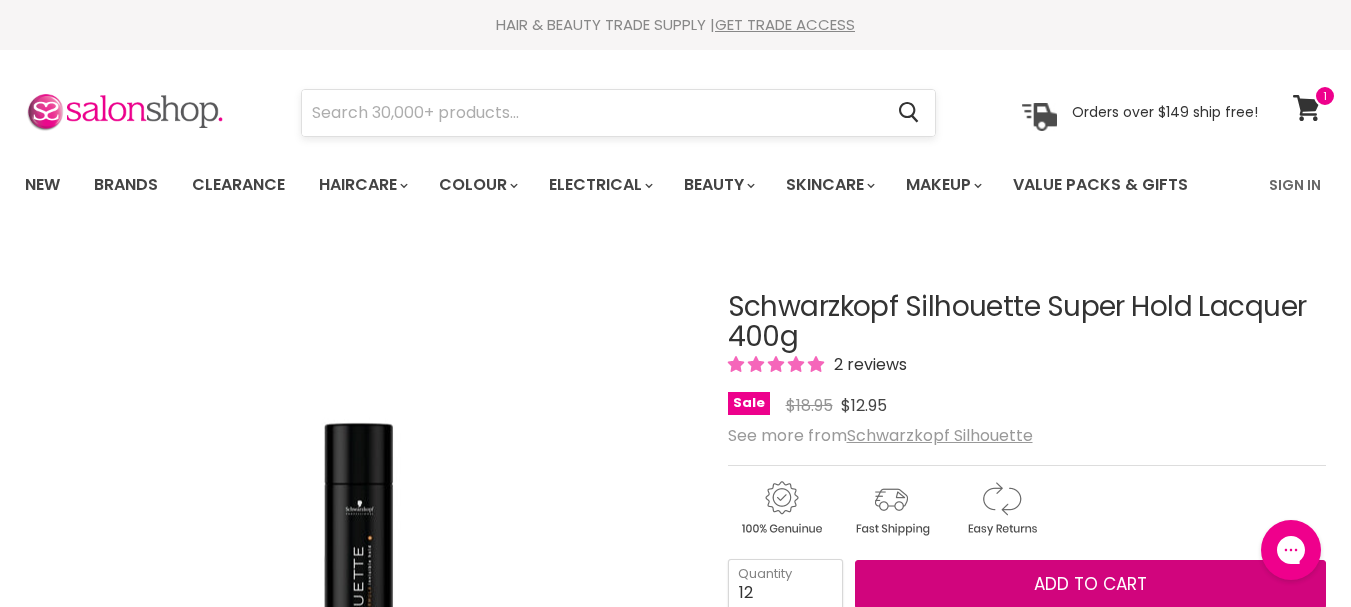 scroll, scrollTop: 2, scrollLeft: 0, axis: vertical 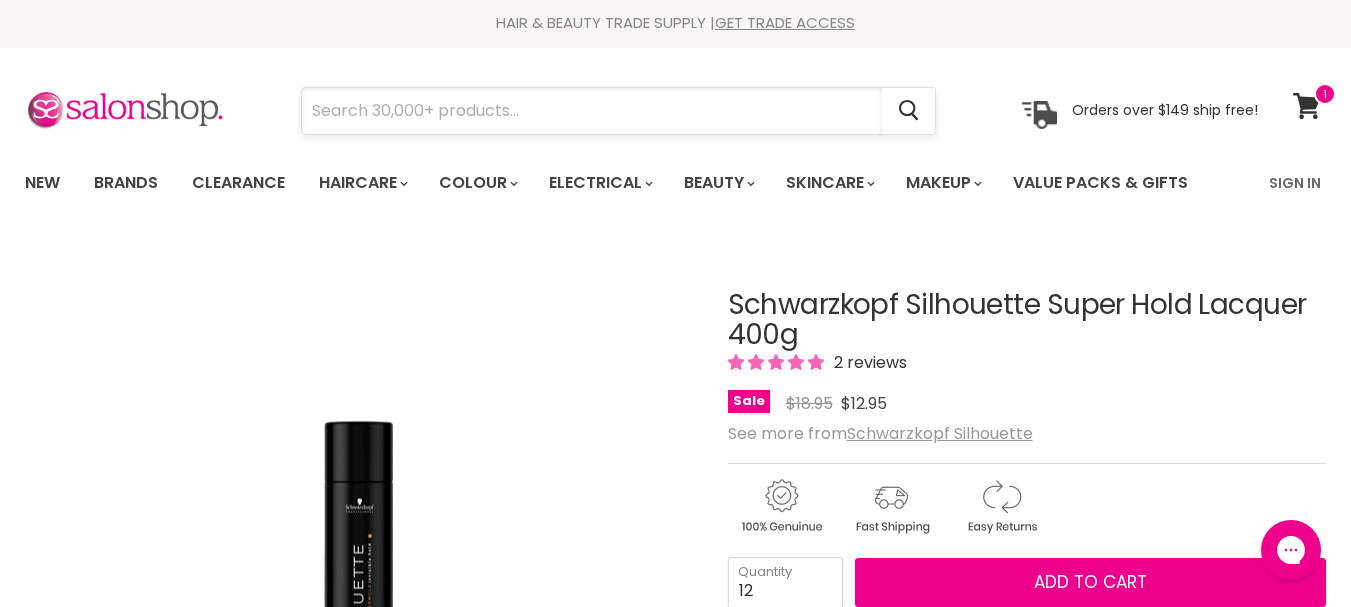 click at bounding box center (592, 111) 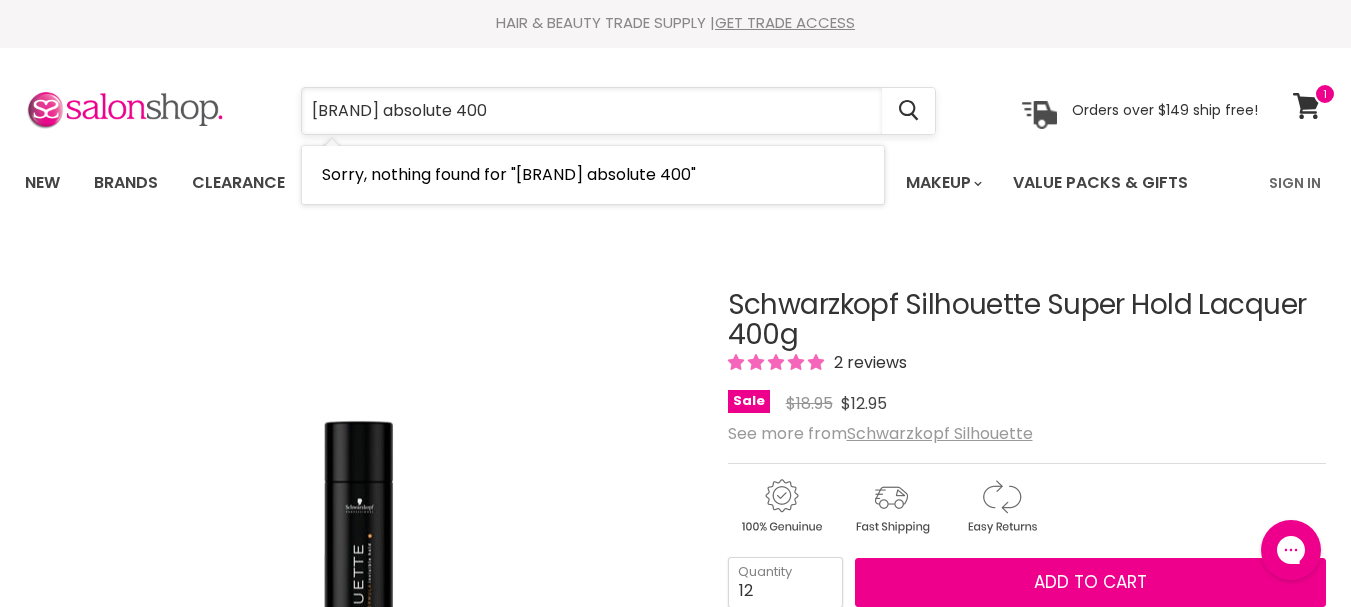 type on "[BRAND] absolute 400g" 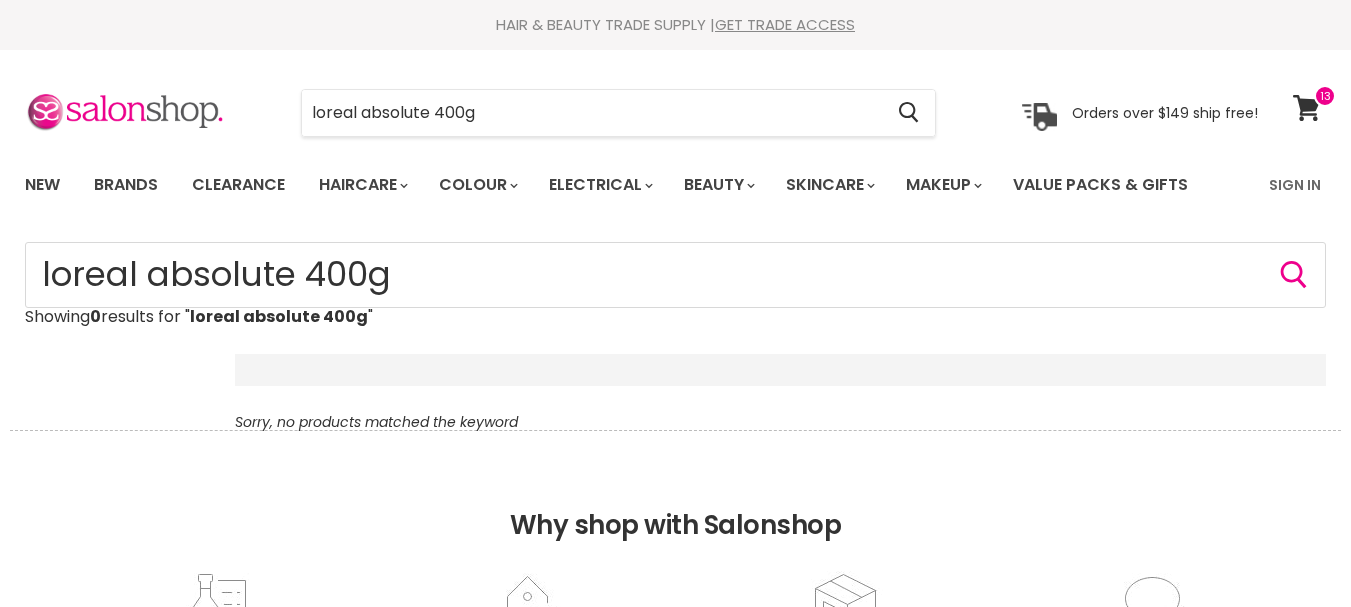 type on "L'oreal Professionnel Absolut Repair Mask 500ml" 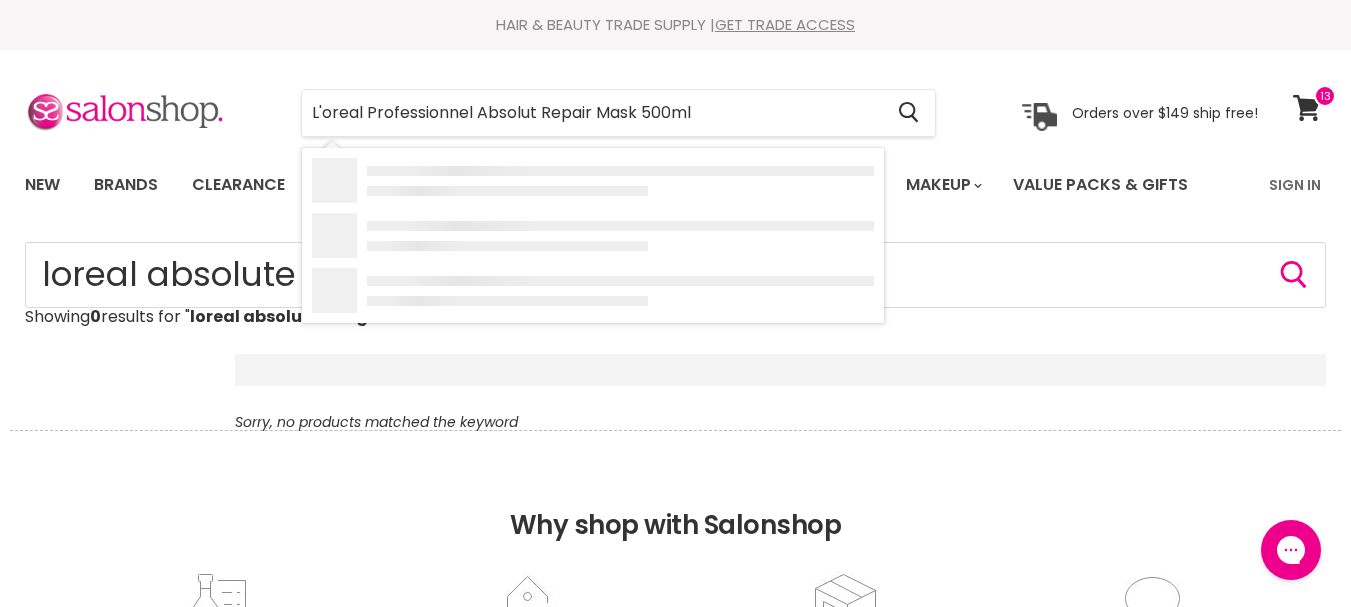 scroll, scrollTop: 0, scrollLeft: 0, axis: both 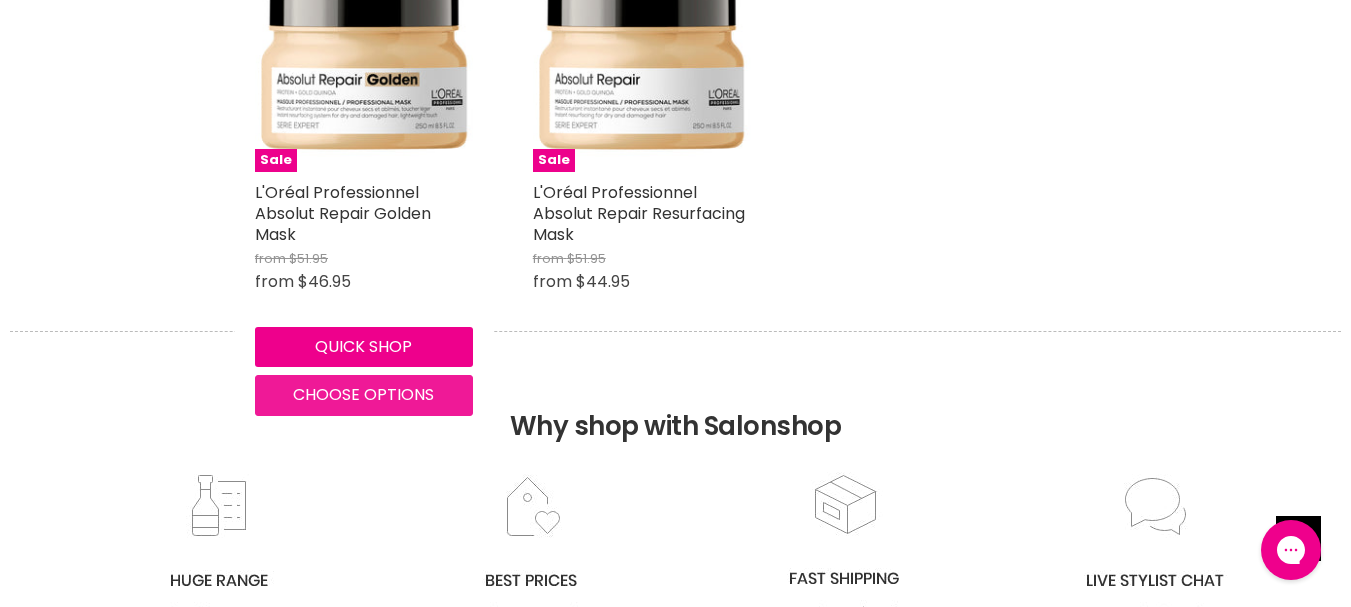 click on "Choose options" at bounding box center (363, 394) 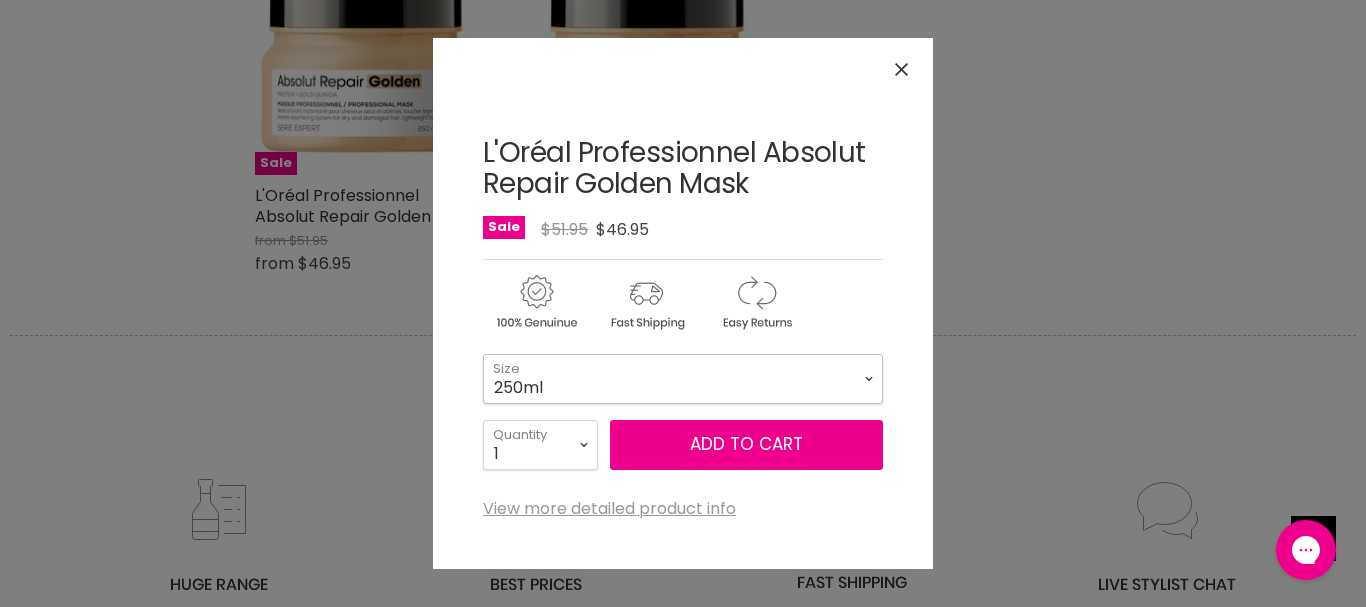 click on "250ml
500ml" at bounding box center [683, 379] 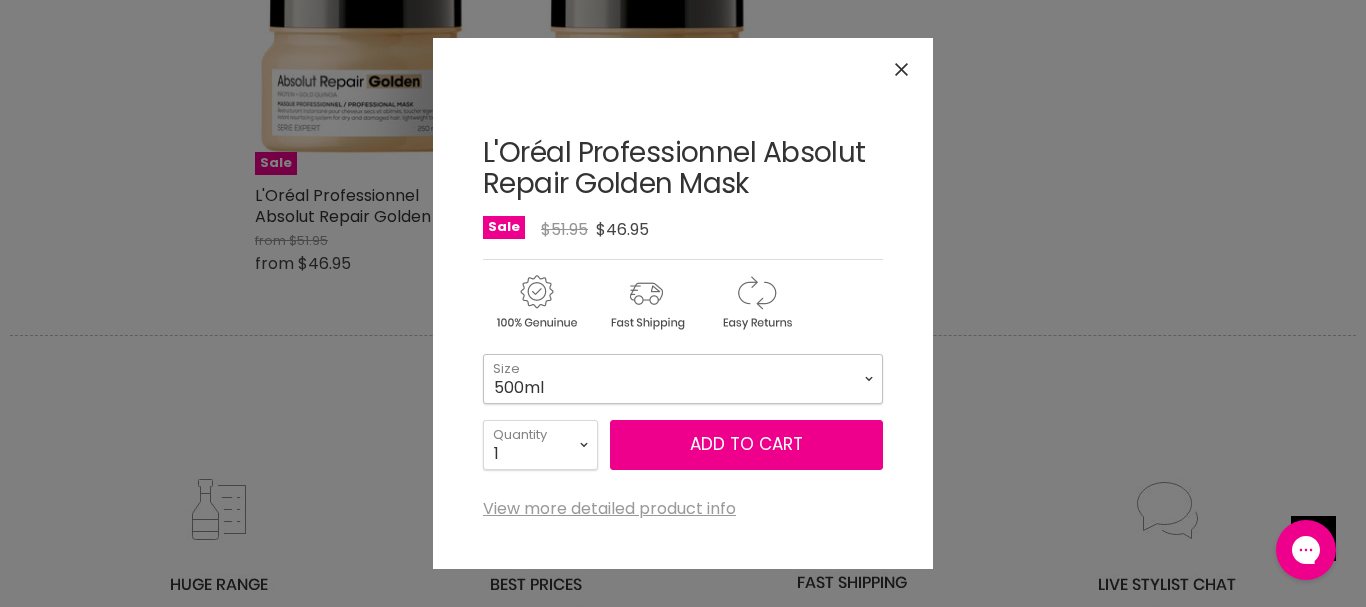 click on "250ml
500ml" at bounding box center (683, 379) 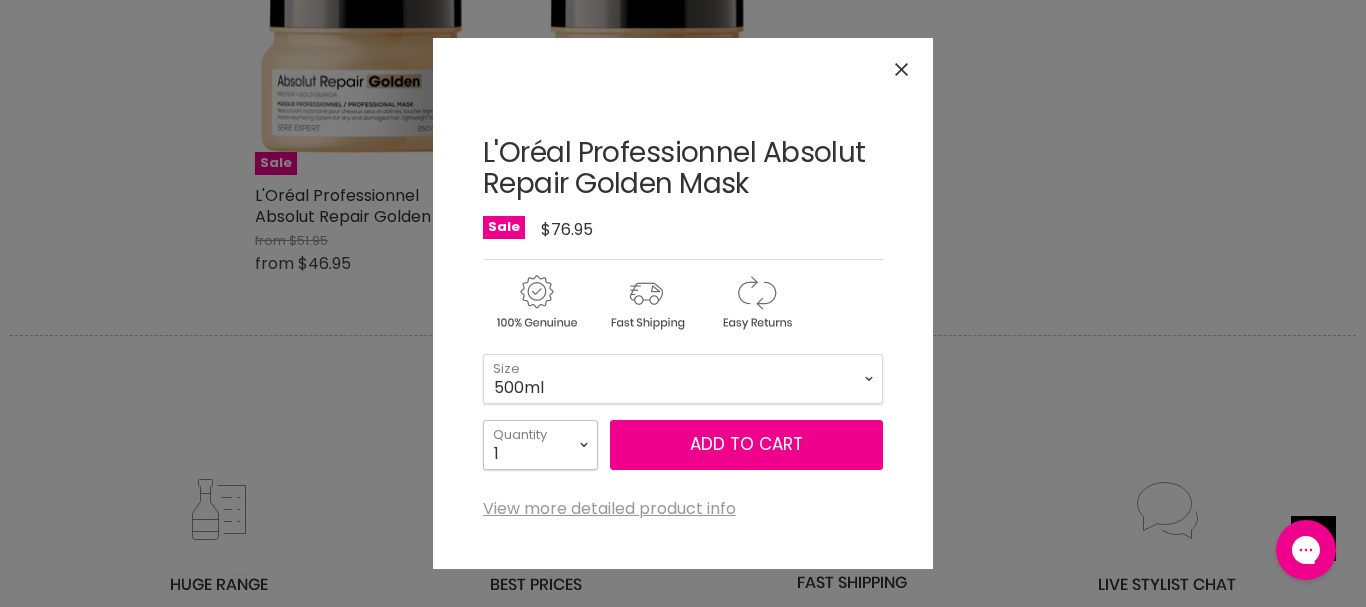 click on "1
2
3
4
5
6
7
8
9
10+" at bounding box center [540, 445] 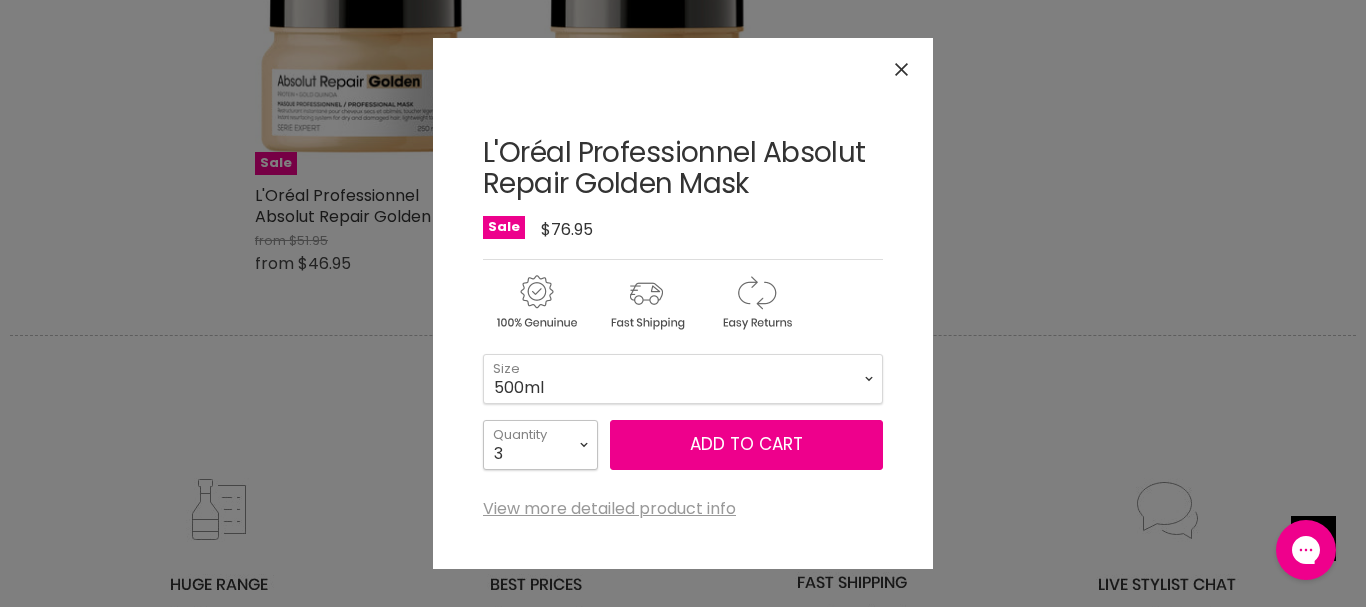 click on "1
2
3
4
5
6
7
8
9
10+" at bounding box center (540, 445) 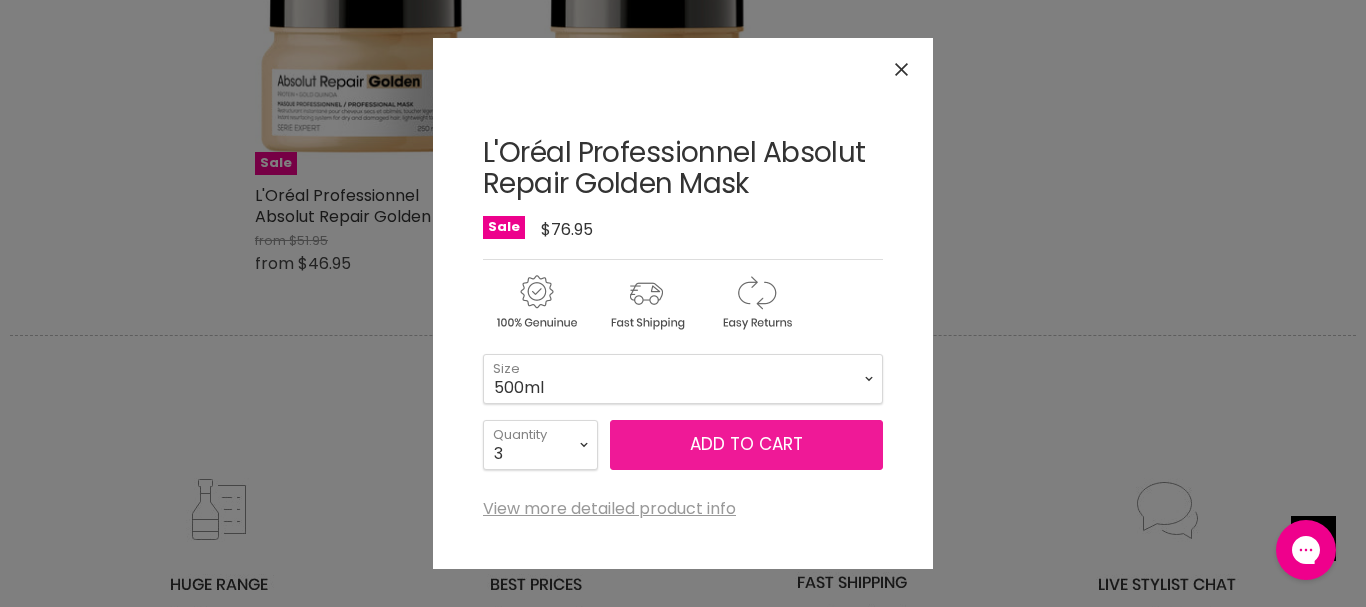 click on "Add to cart" at bounding box center [746, 445] 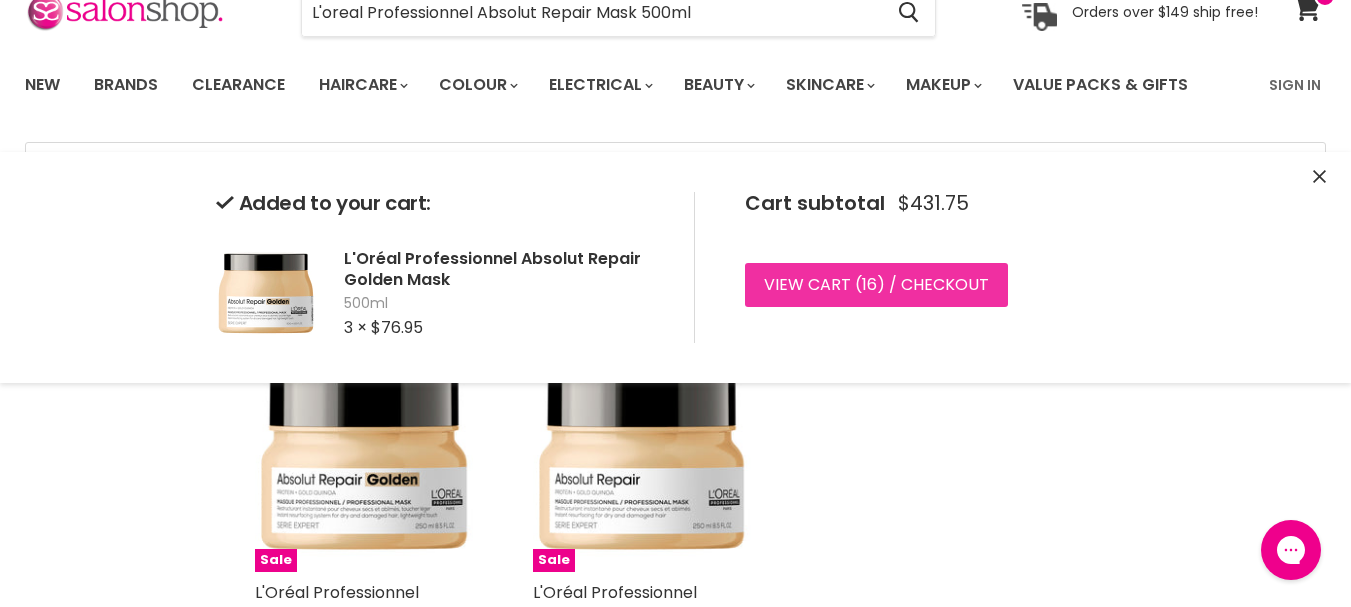 scroll, scrollTop: 0, scrollLeft: 0, axis: both 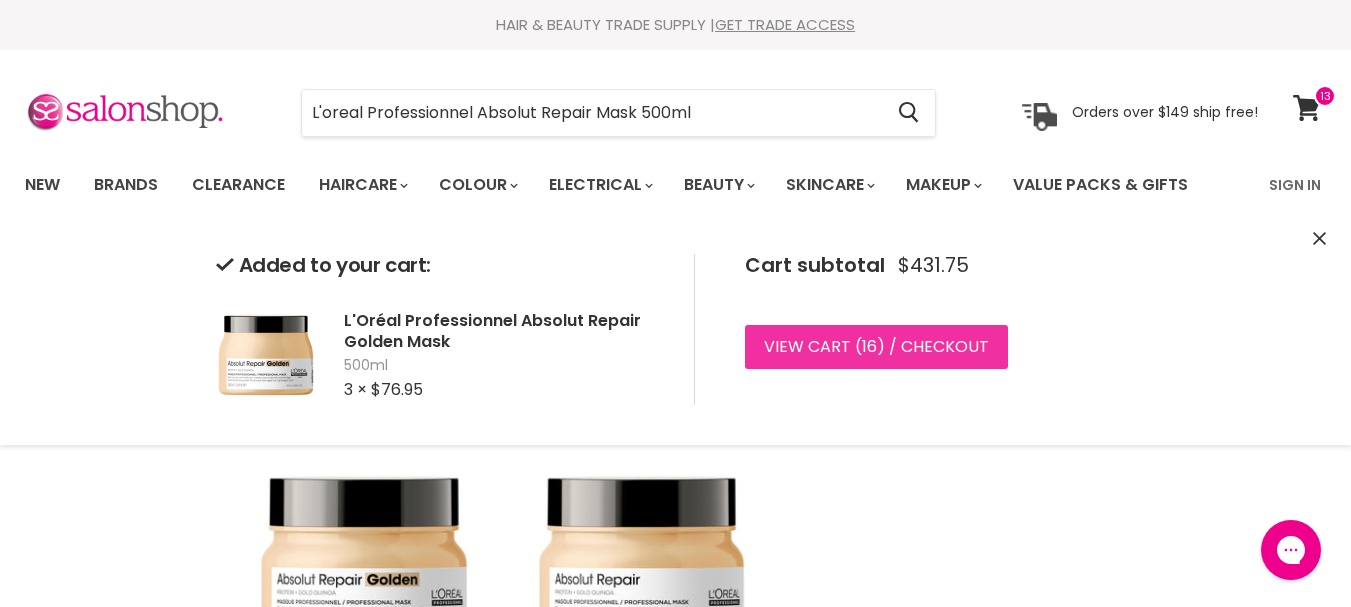 click on "View cart ( 16 )  /  Checkout" at bounding box center [876, 347] 